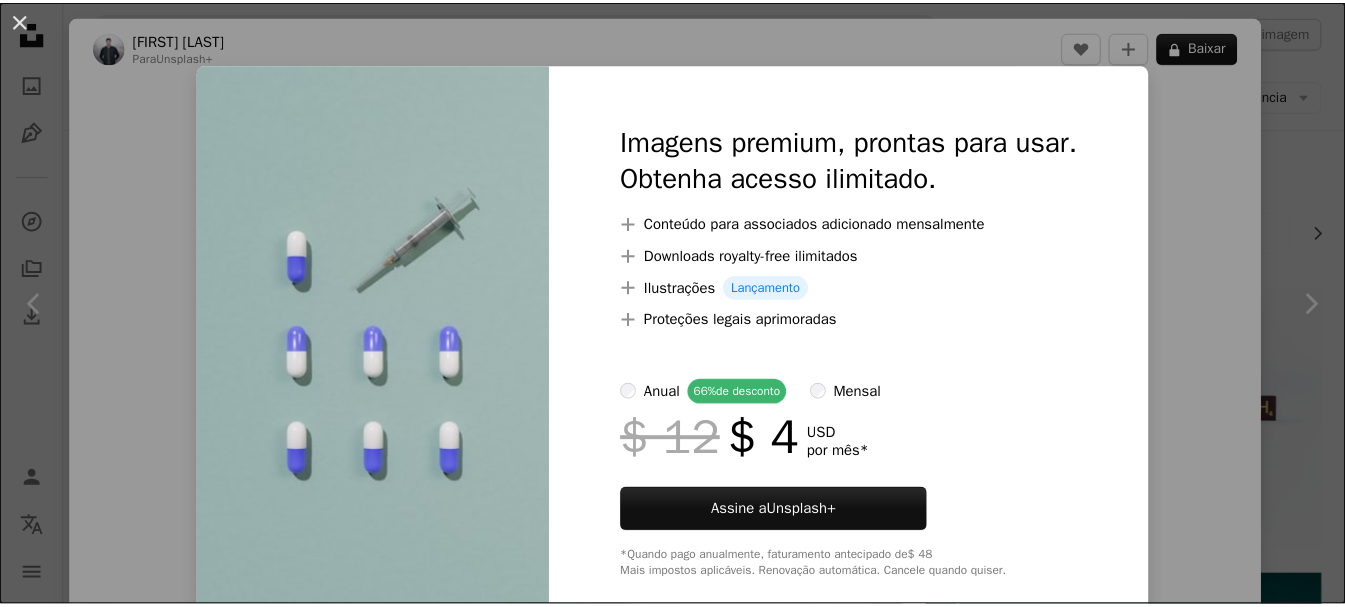 scroll, scrollTop: 3063, scrollLeft: 0, axis: vertical 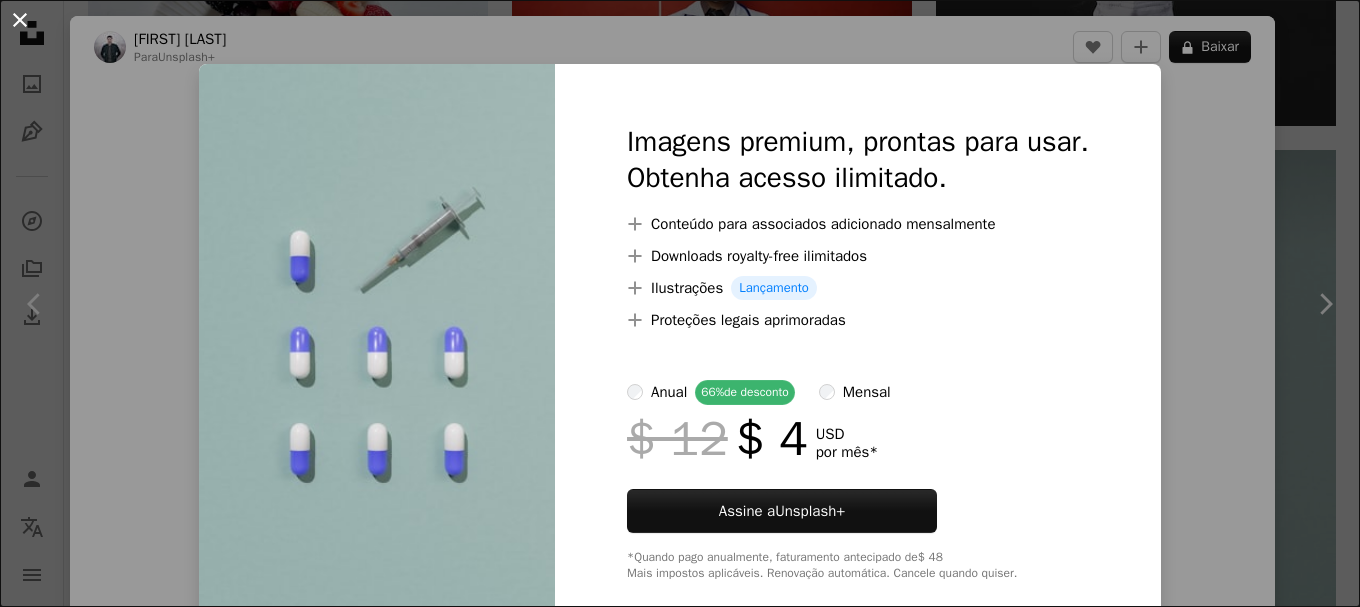 click on "An X shape" at bounding box center (20, 20) 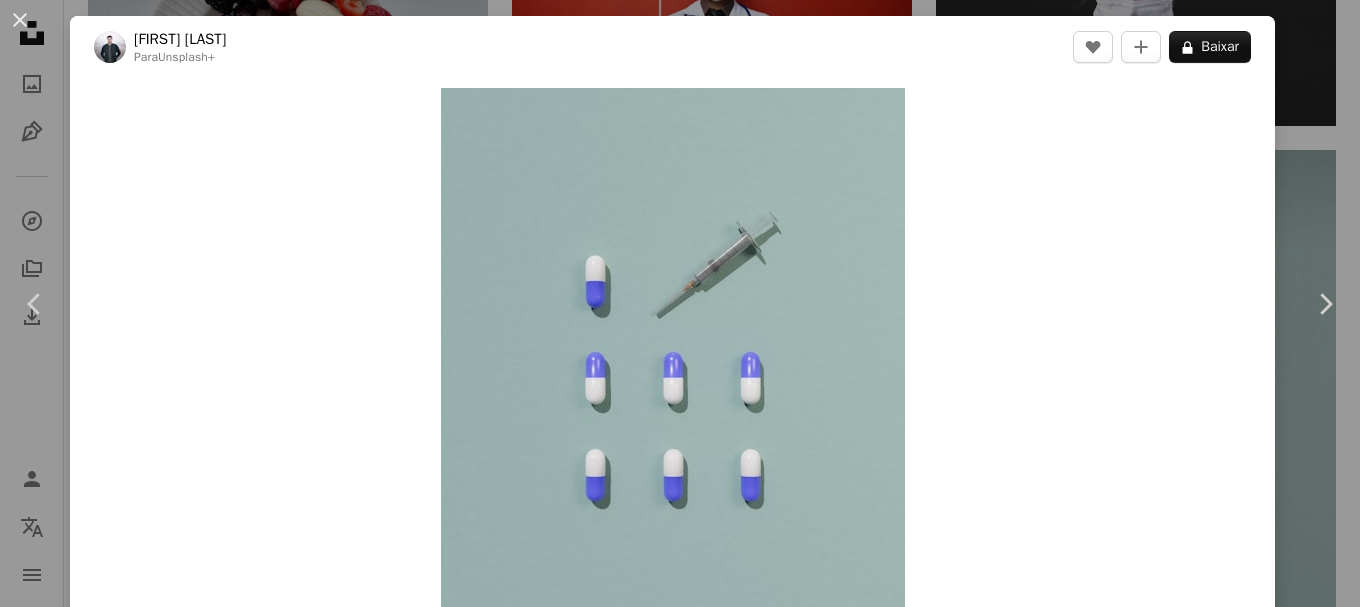 drag, startPoint x: 25, startPoint y: 17, endPoint x: 164, endPoint y: 45, distance: 141.7921 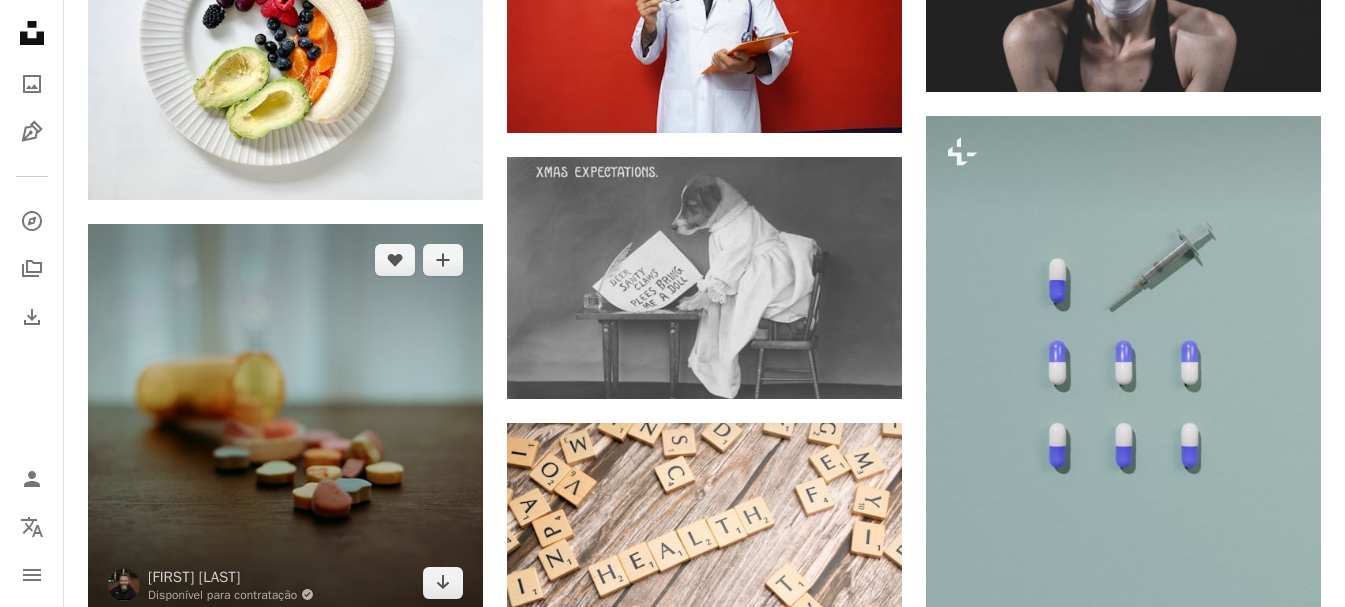 click at bounding box center (285, 421) 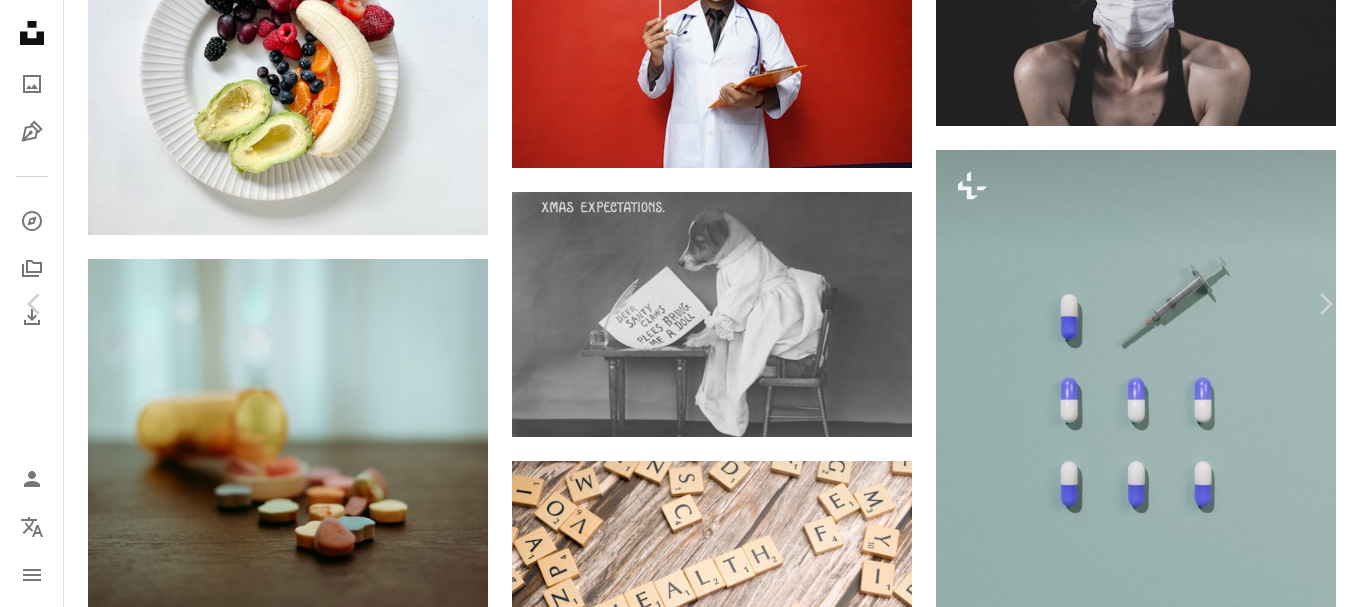 click on "Baixar gratuitamente" at bounding box center (1140, 8856) 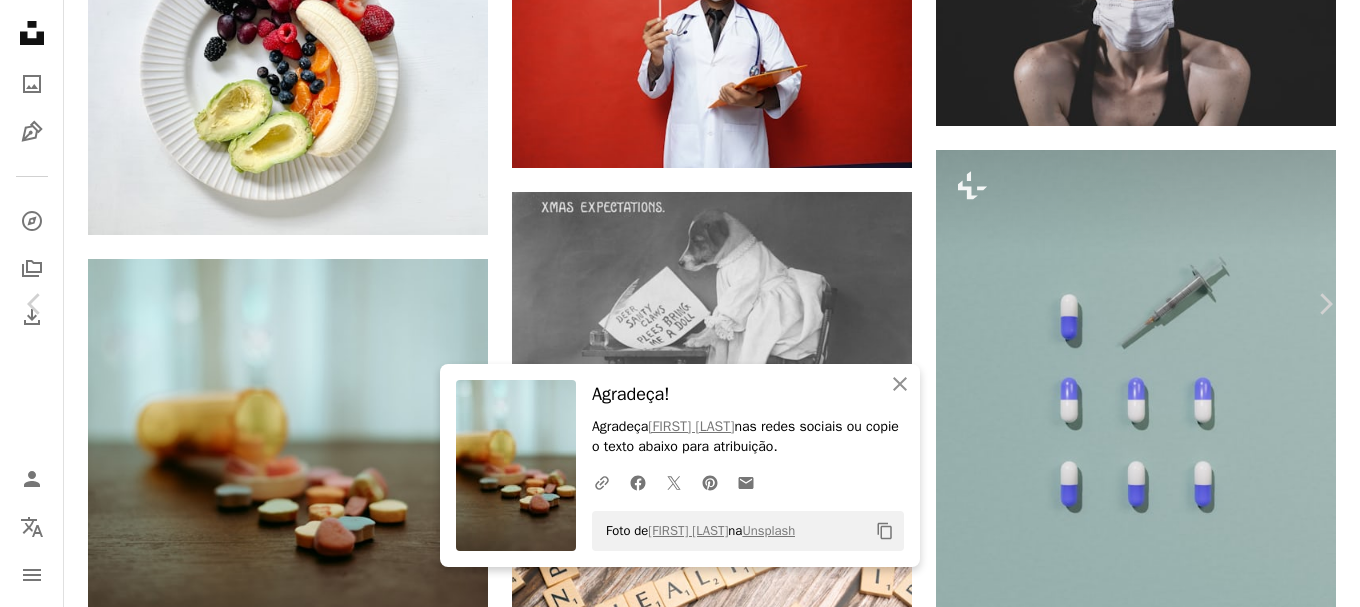 click on "An X shape" at bounding box center [20, 20] 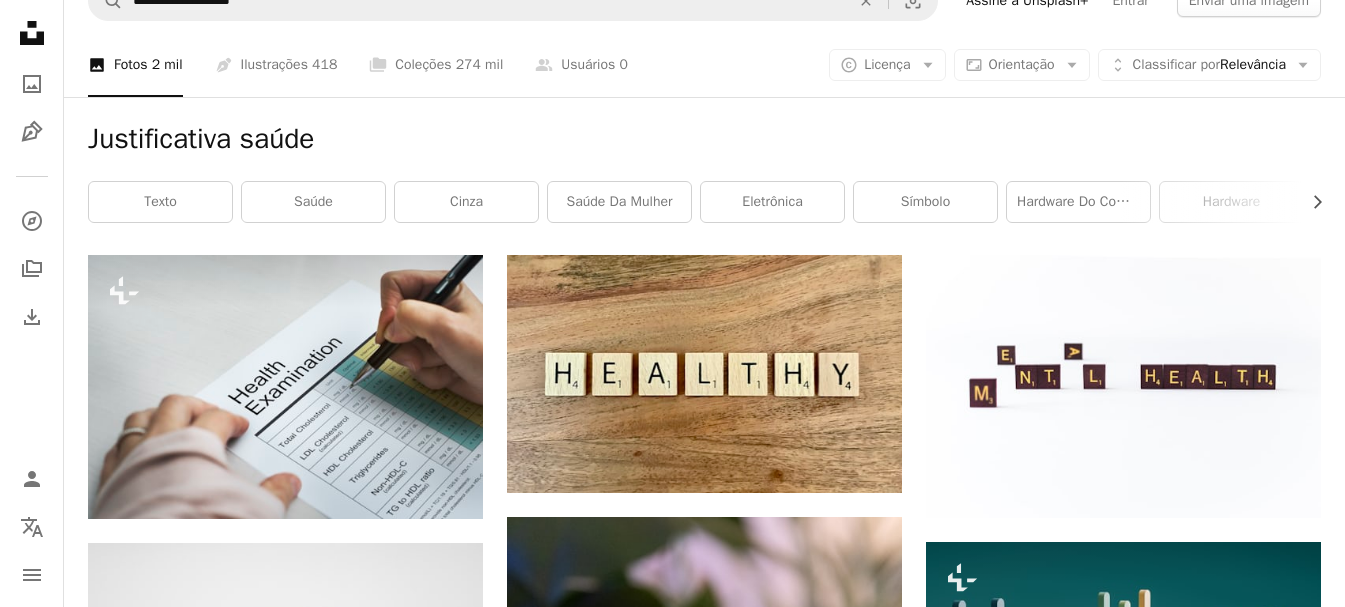 scroll, scrollTop: 0, scrollLeft: 0, axis: both 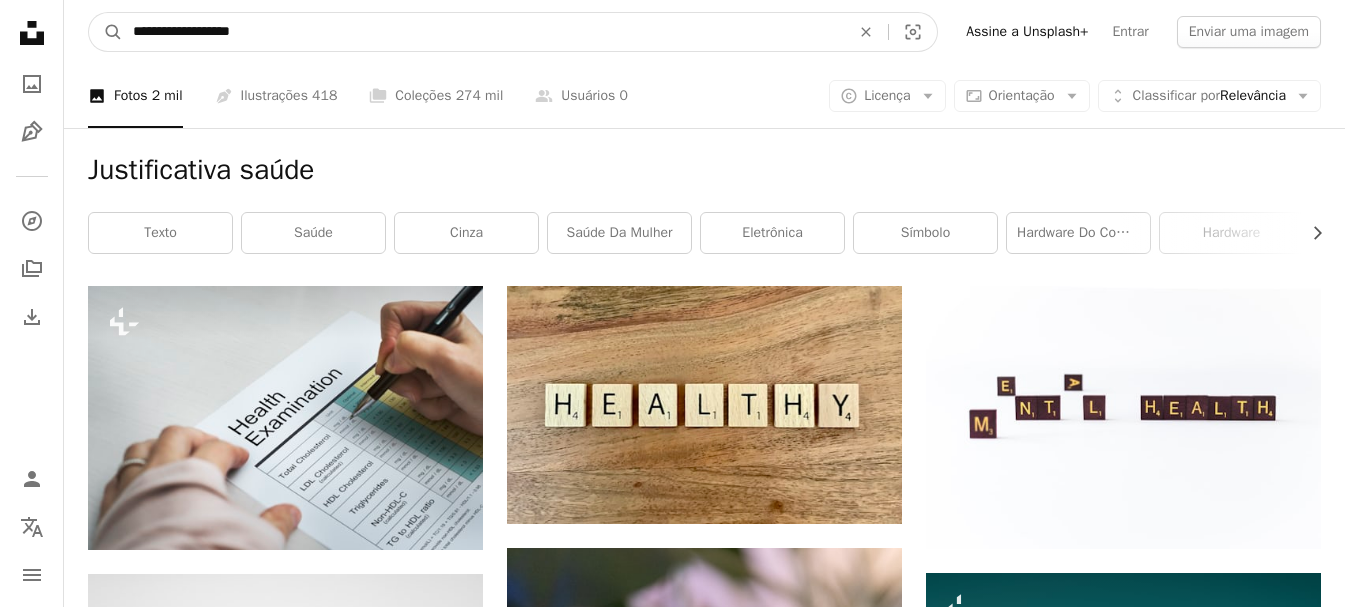 drag, startPoint x: 199, startPoint y: 35, endPoint x: 0, endPoint y: 35, distance: 199 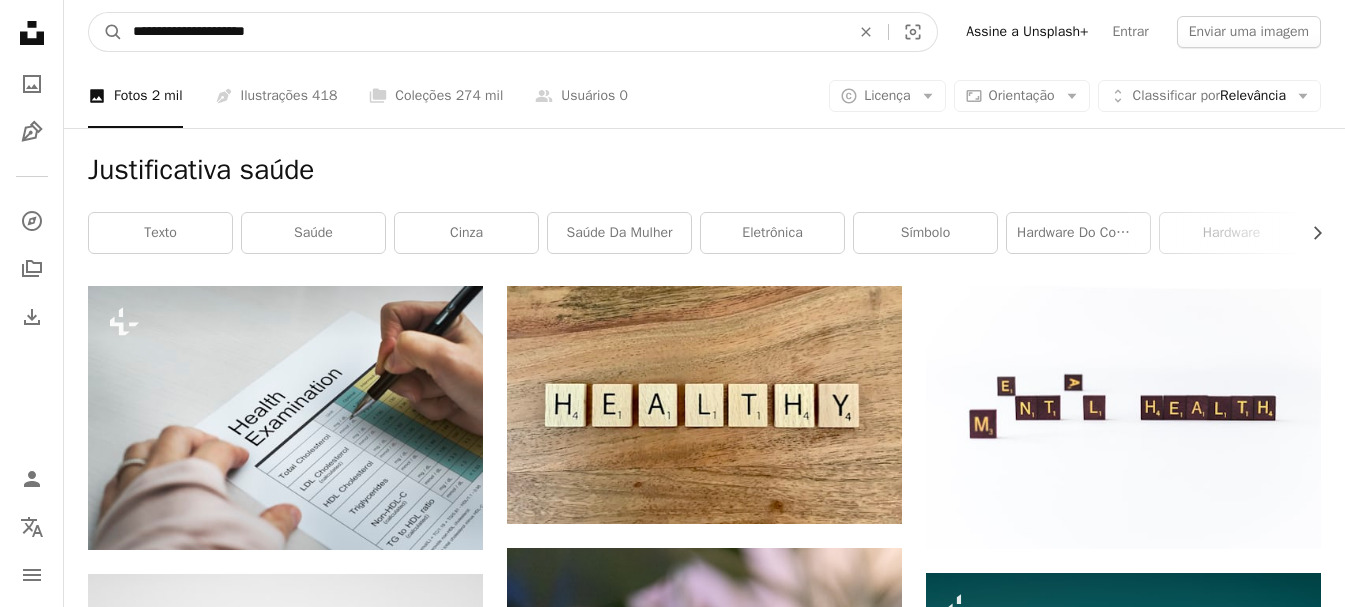 type on "**********" 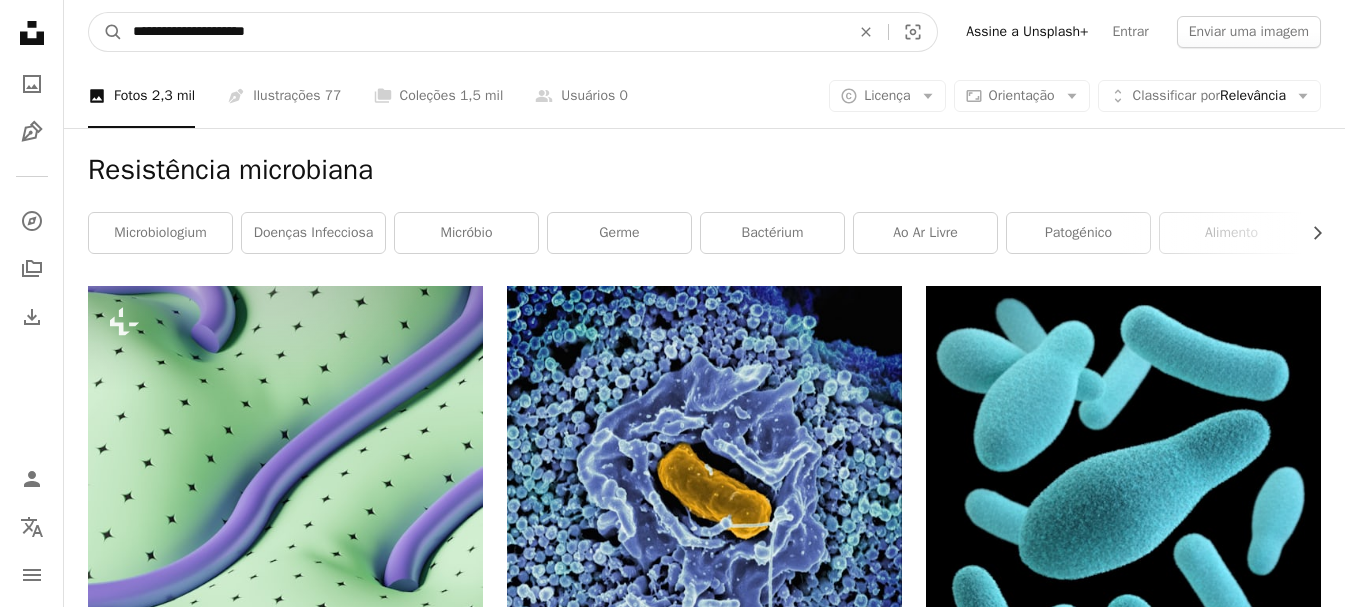 click on "**********" at bounding box center [483, 32] 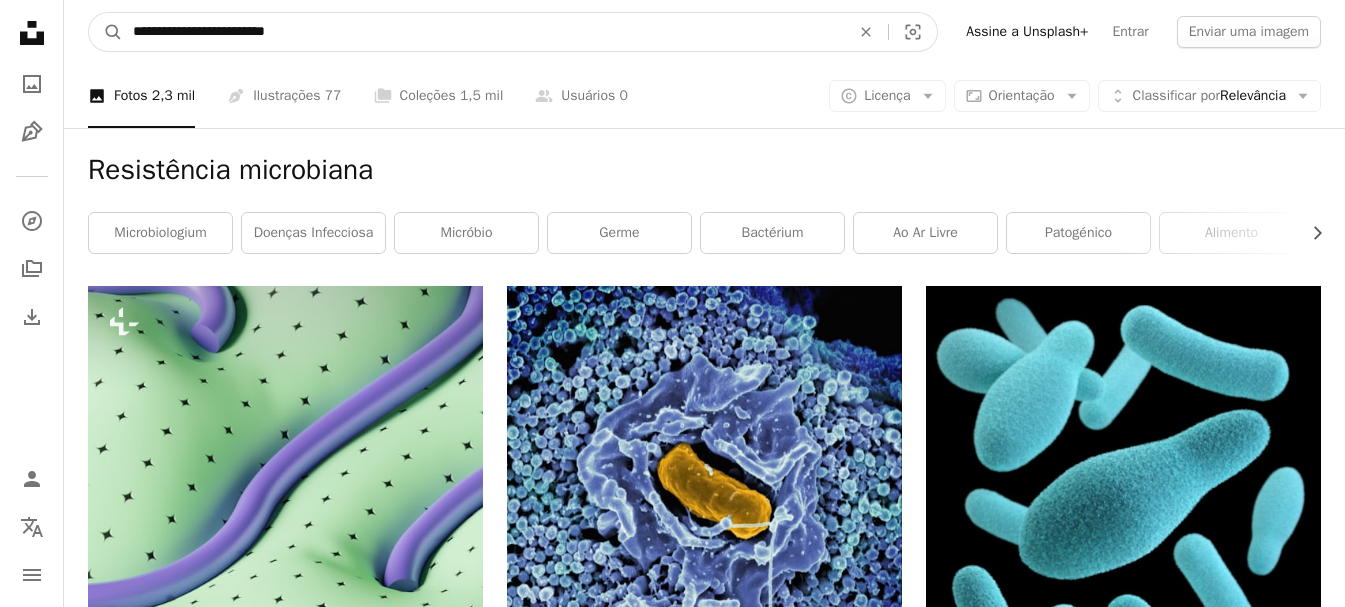 click on "**********" at bounding box center (483, 32) 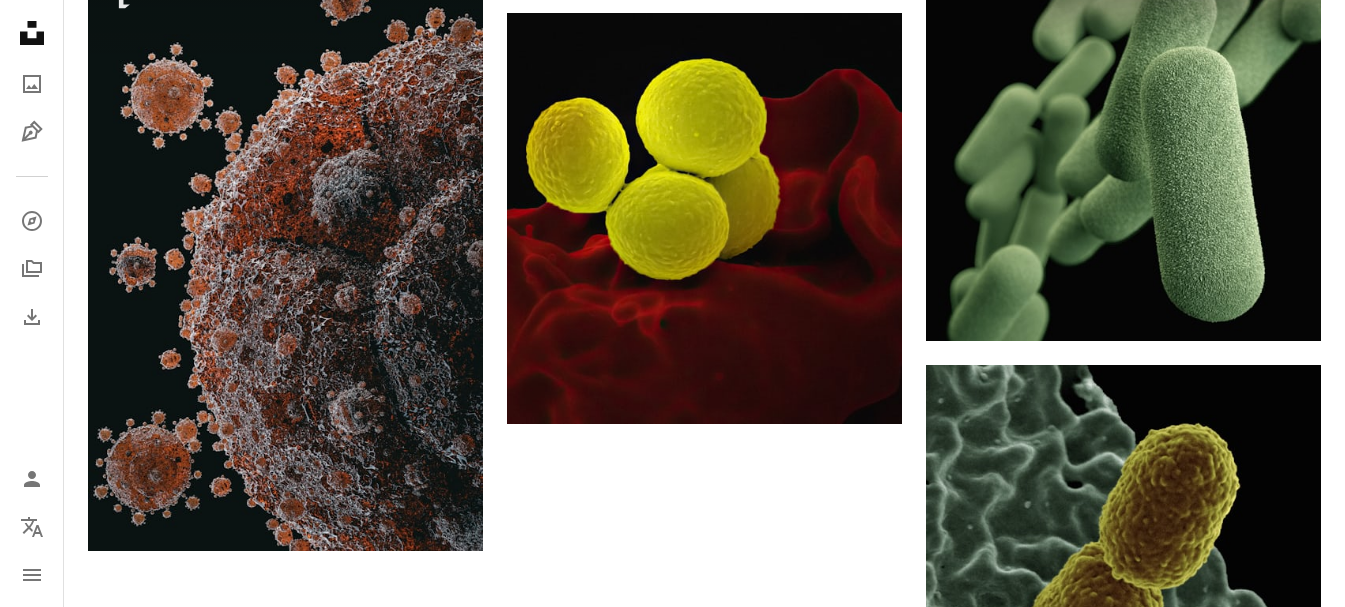 scroll, scrollTop: 2200, scrollLeft: 0, axis: vertical 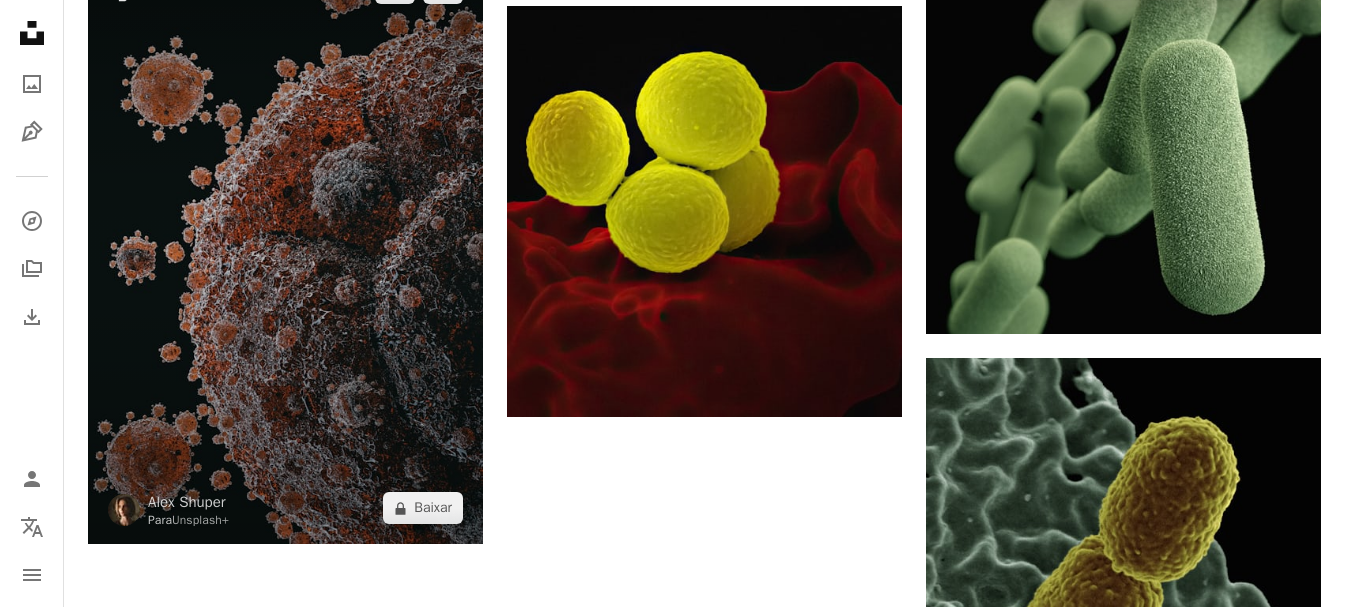 click at bounding box center [285, 248] 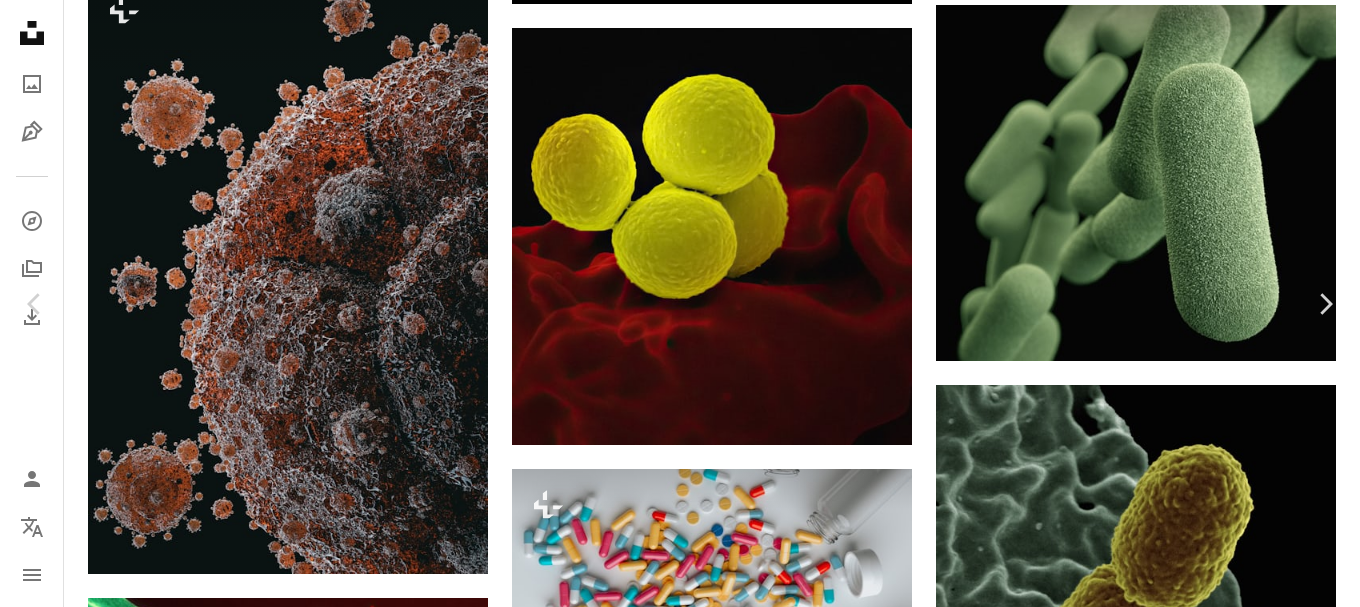 click on "An X shape" at bounding box center [20, 20] 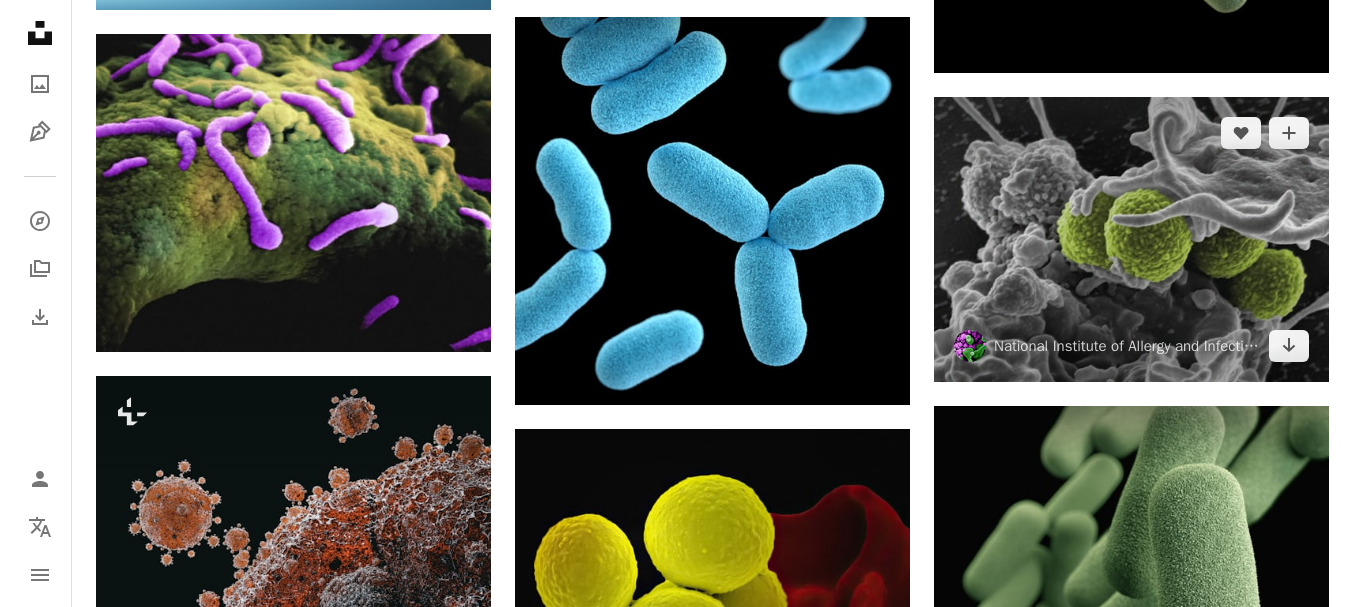 scroll, scrollTop: 1900, scrollLeft: 0, axis: vertical 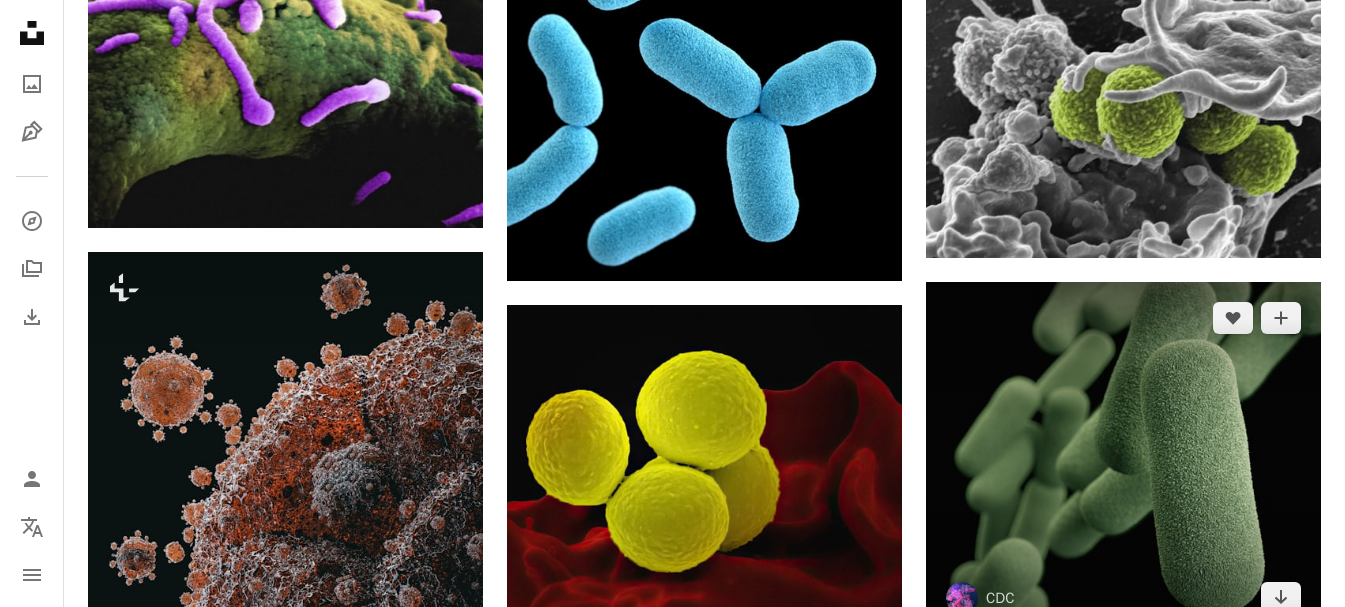 click at bounding box center [1123, 458] 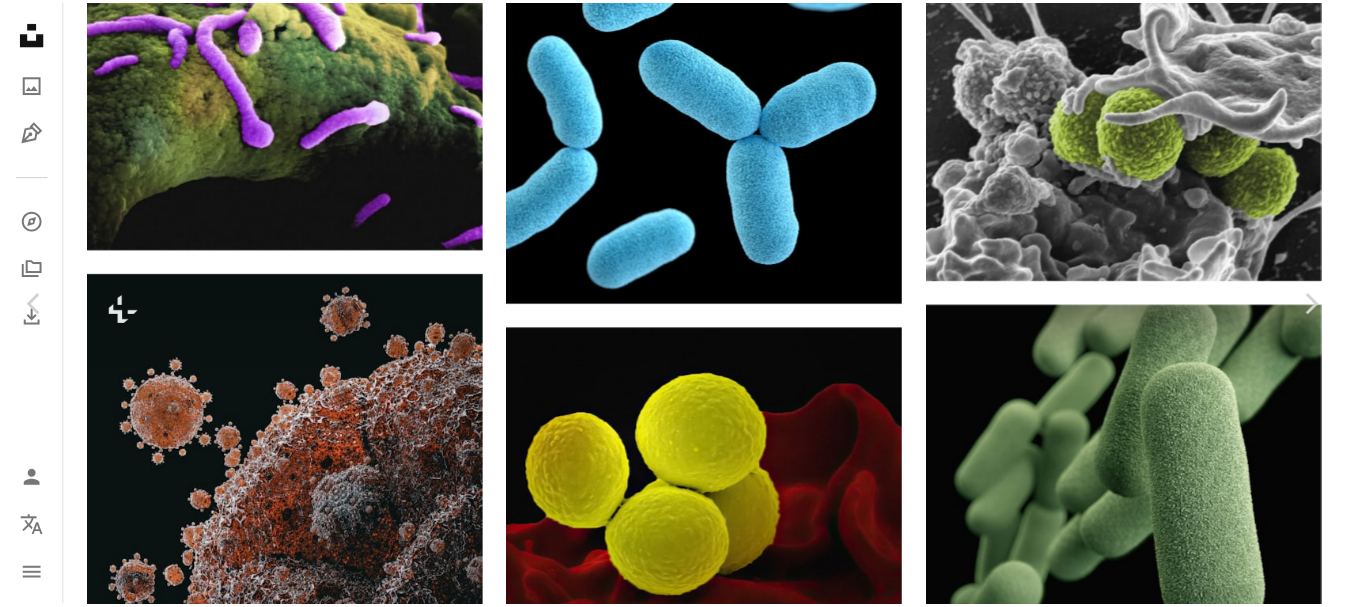 scroll, scrollTop: 100, scrollLeft: 0, axis: vertical 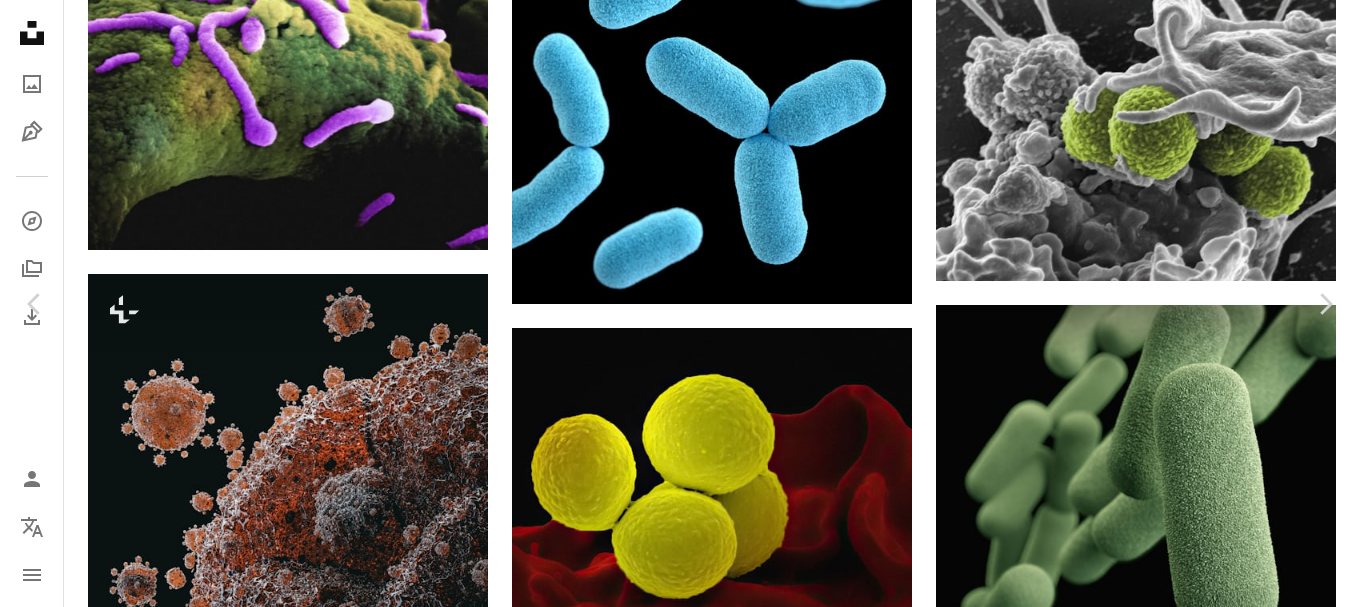 click on "An X shape" at bounding box center [20, 20] 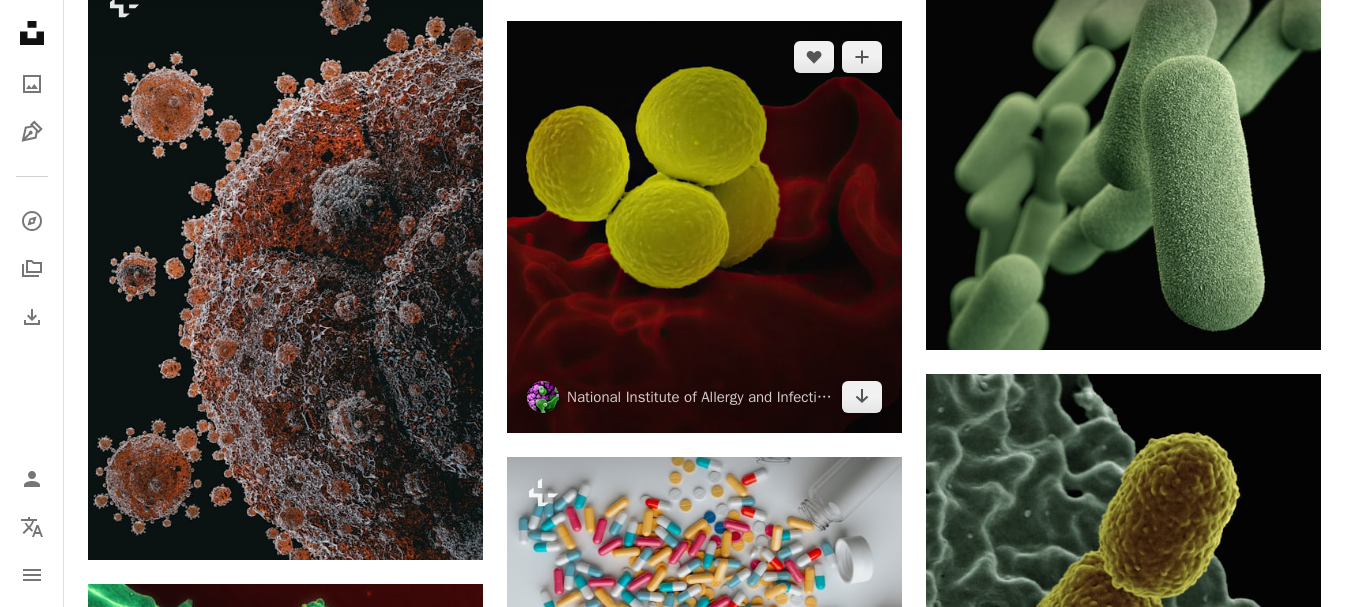 scroll, scrollTop: 2200, scrollLeft: 0, axis: vertical 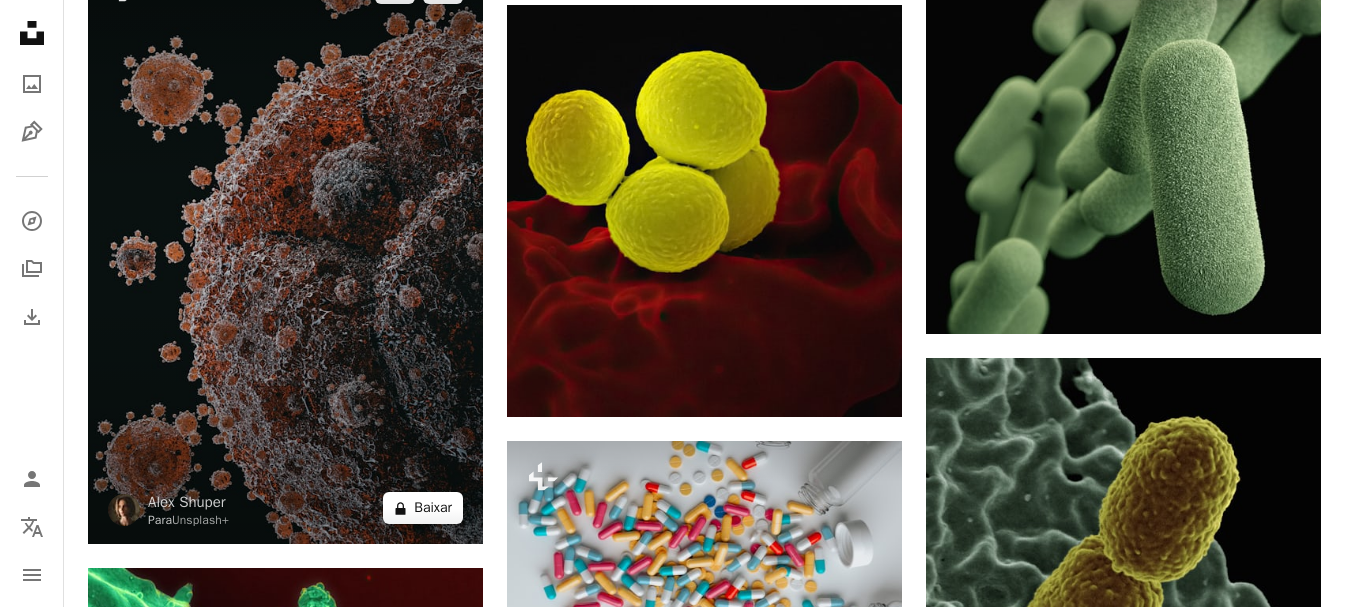 click on "A lock Baixar" at bounding box center (423, 508) 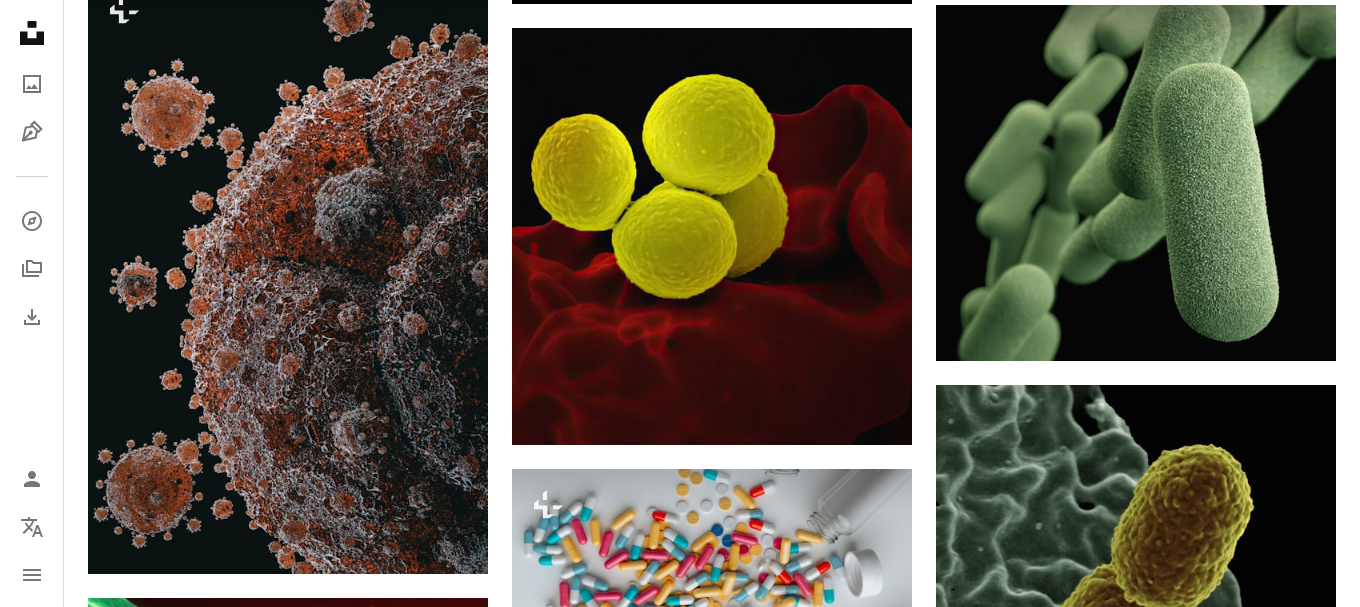 click on "An X shape" at bounding box center [20, 20] 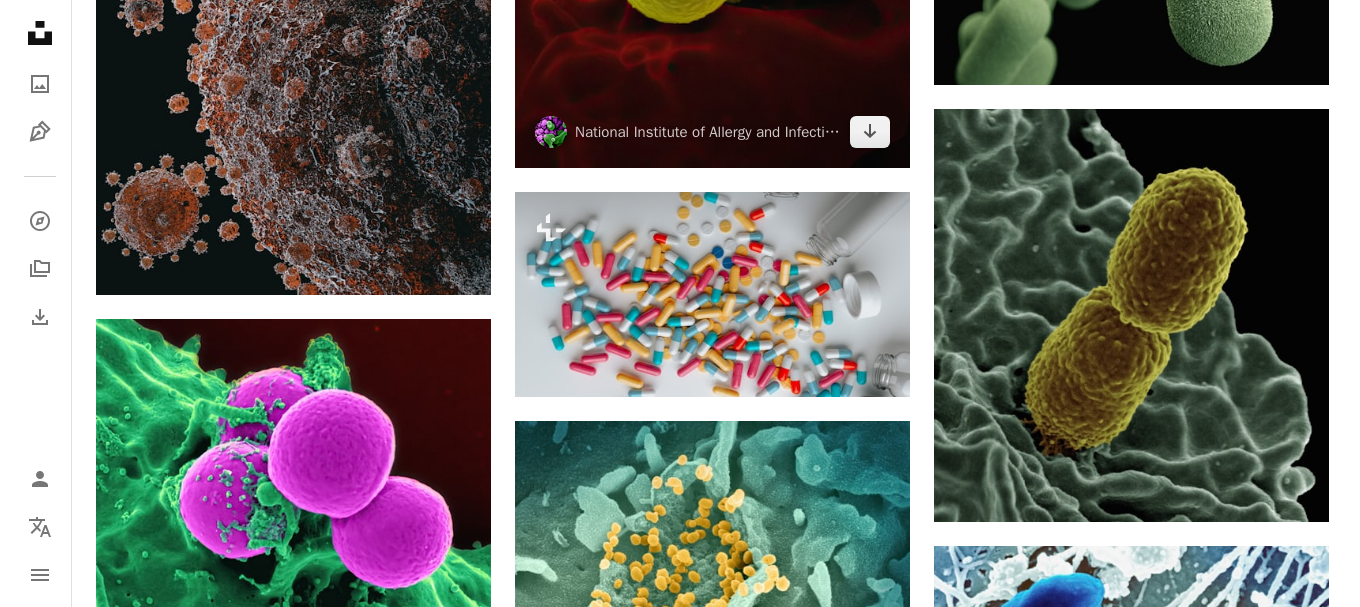 scroll, scrollTop: 2500, scrollLeft: 0, axis: vertical 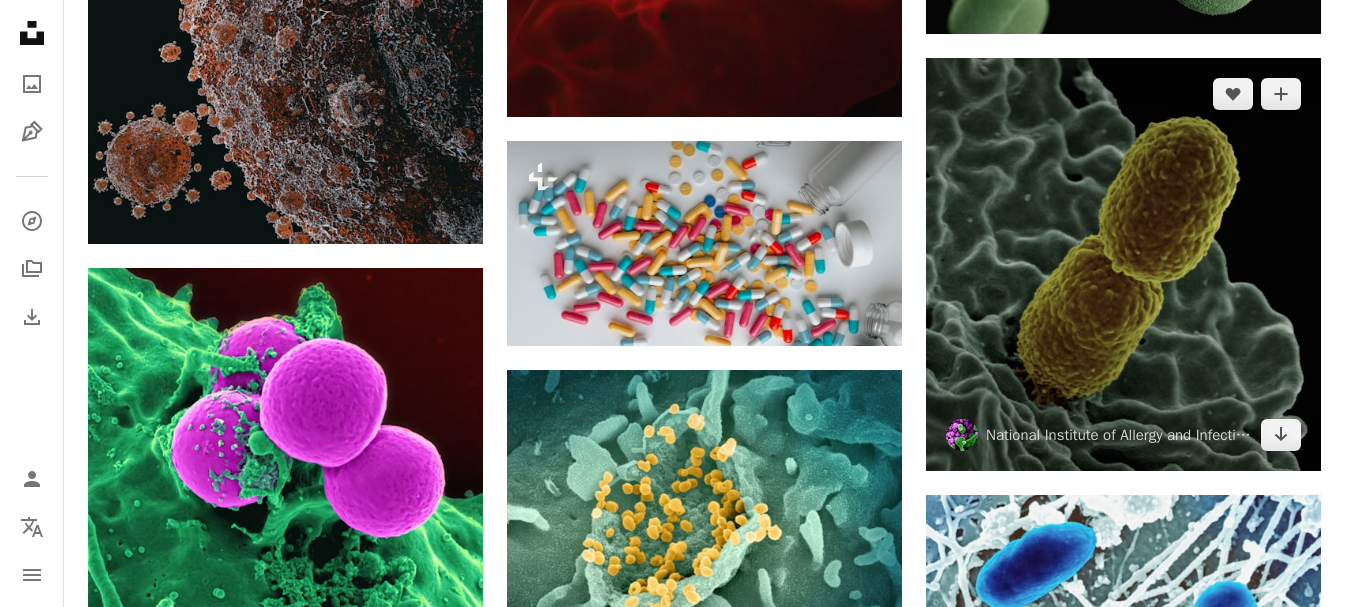 click at bounding box center [1123, 264] 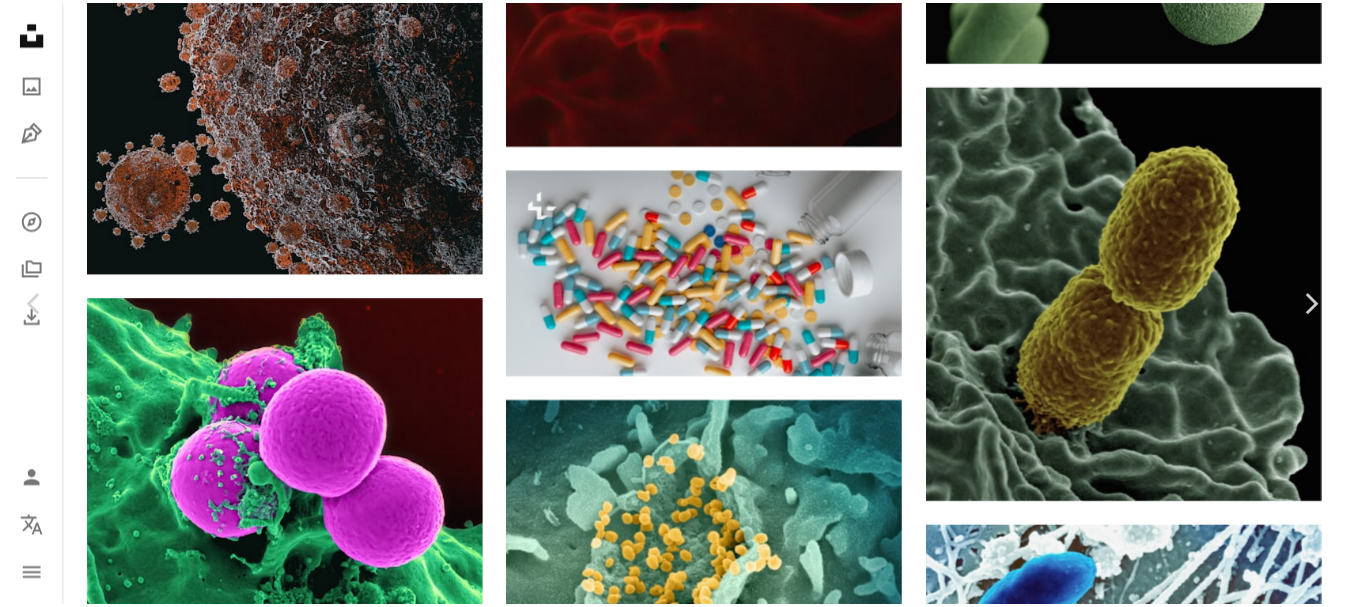 scroll, scrollTop: 100, scrollLeft: 0, axis: vertical 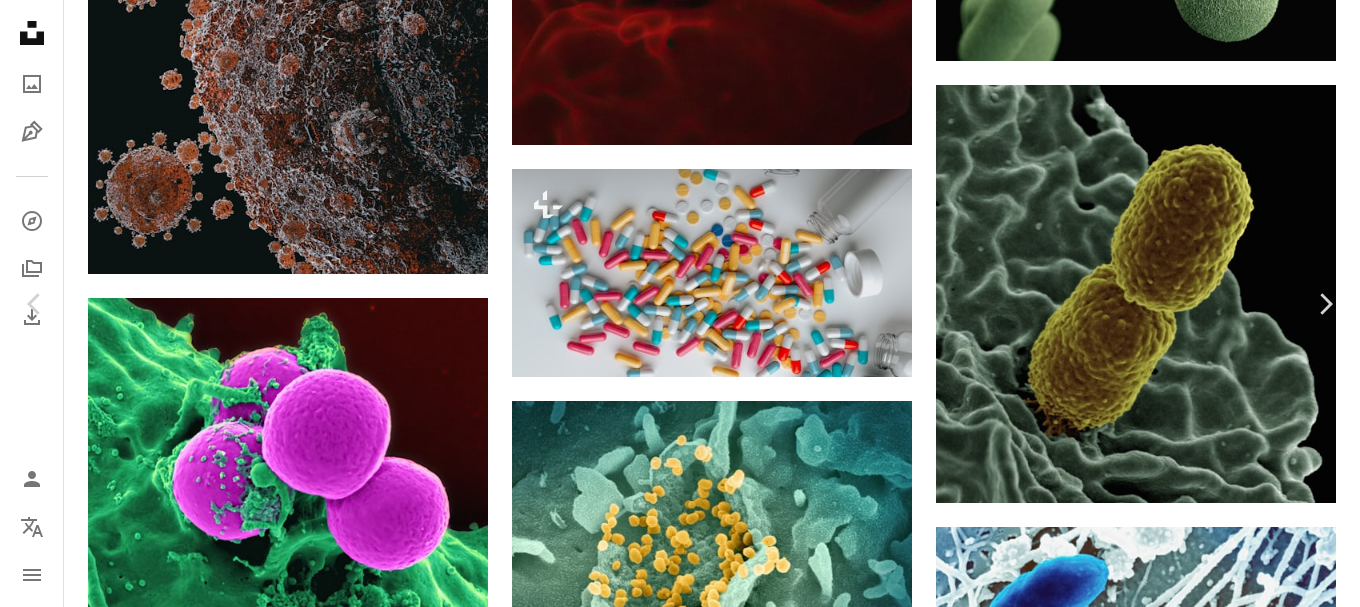 click on "An X shape" at bounding box center (20, 20) 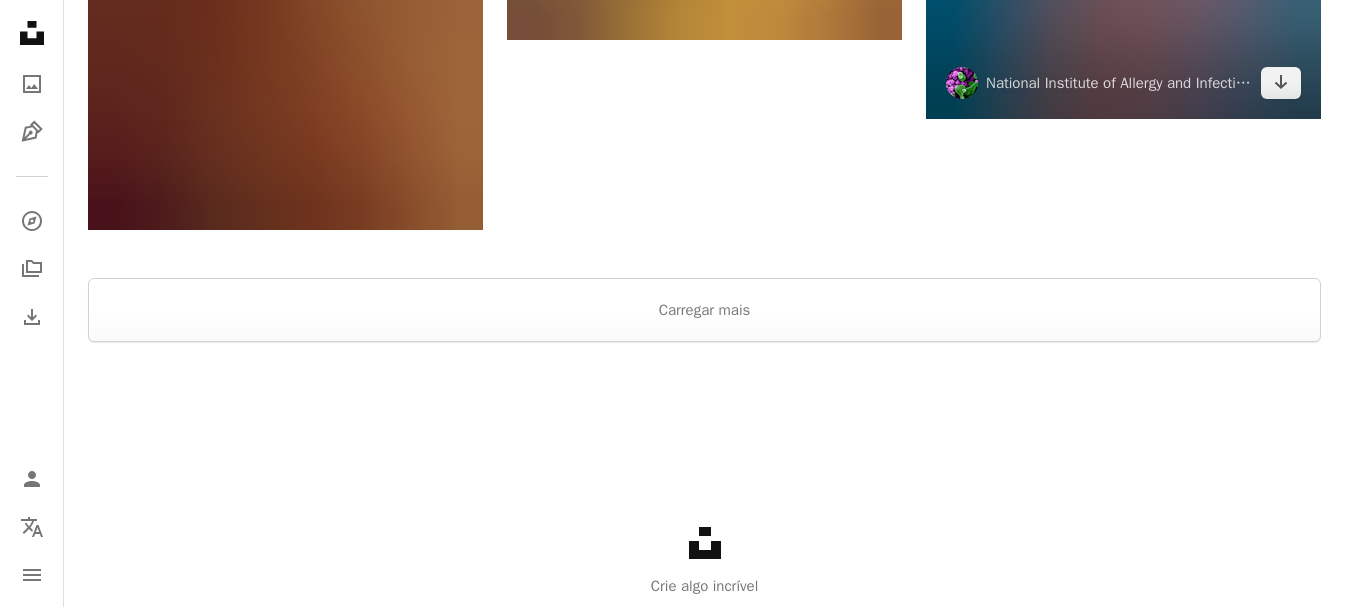 scroll, scrollTop: 4900, scrollLeft: 0, axis: vertical 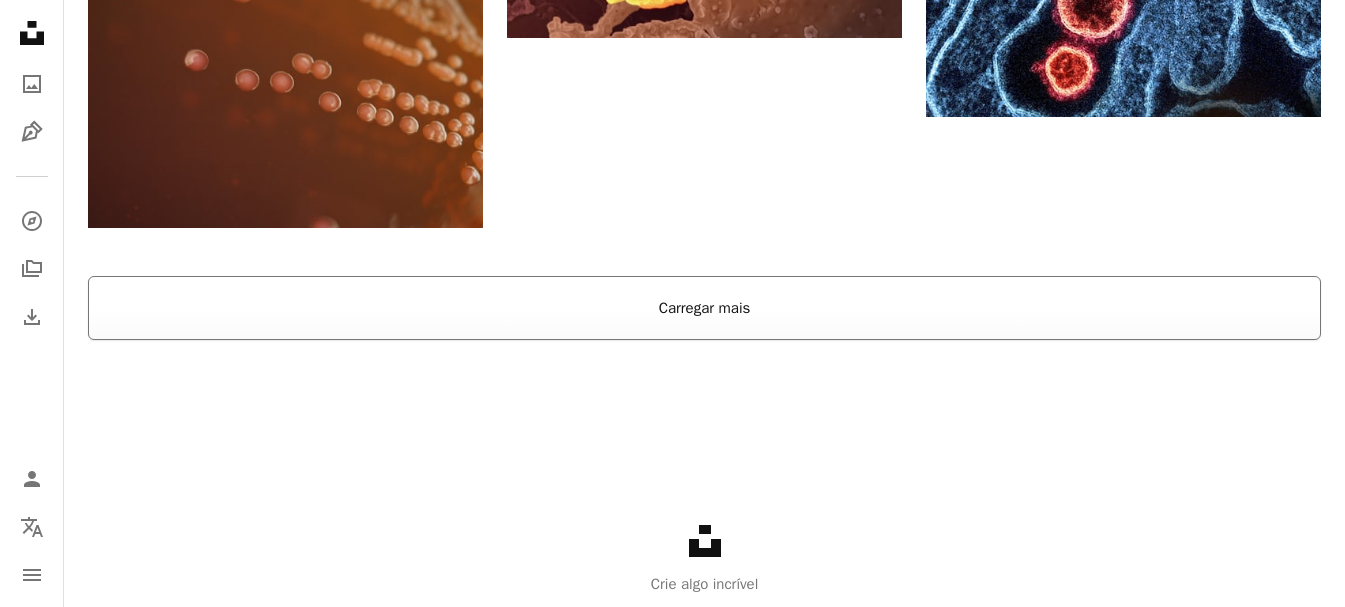 click on "Carregar mais" at bounding box center [704, 308] 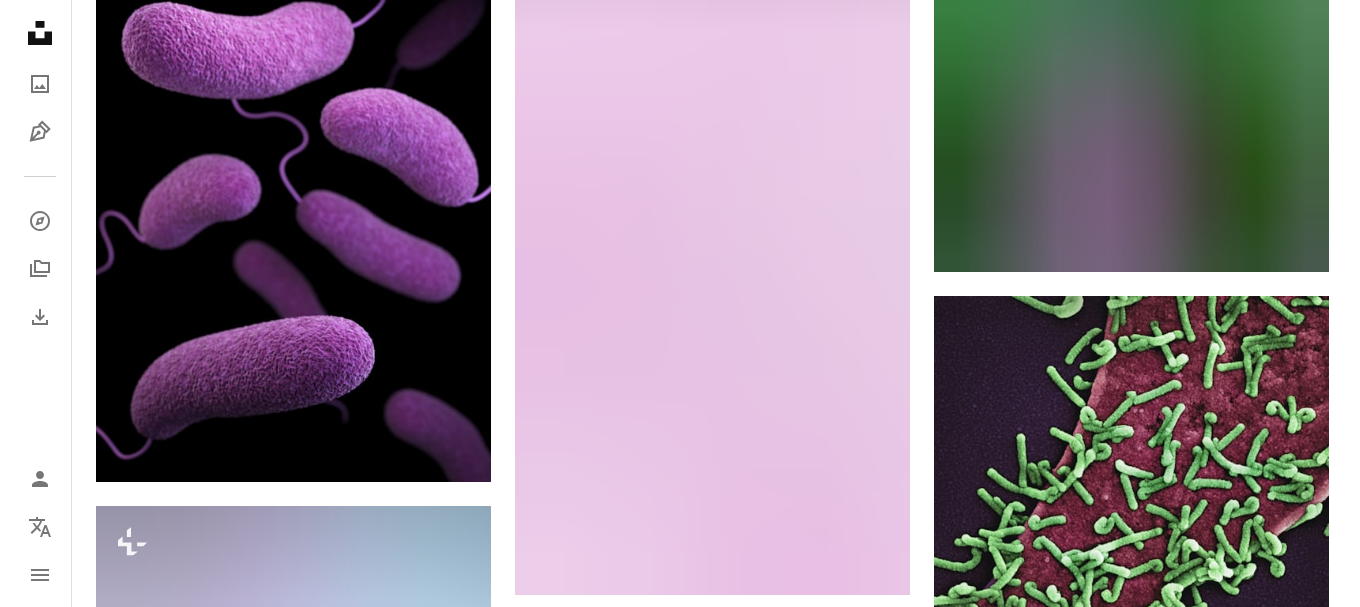 scroll, scrollTop: 8500, scrollLeft: 0, axis: vertical 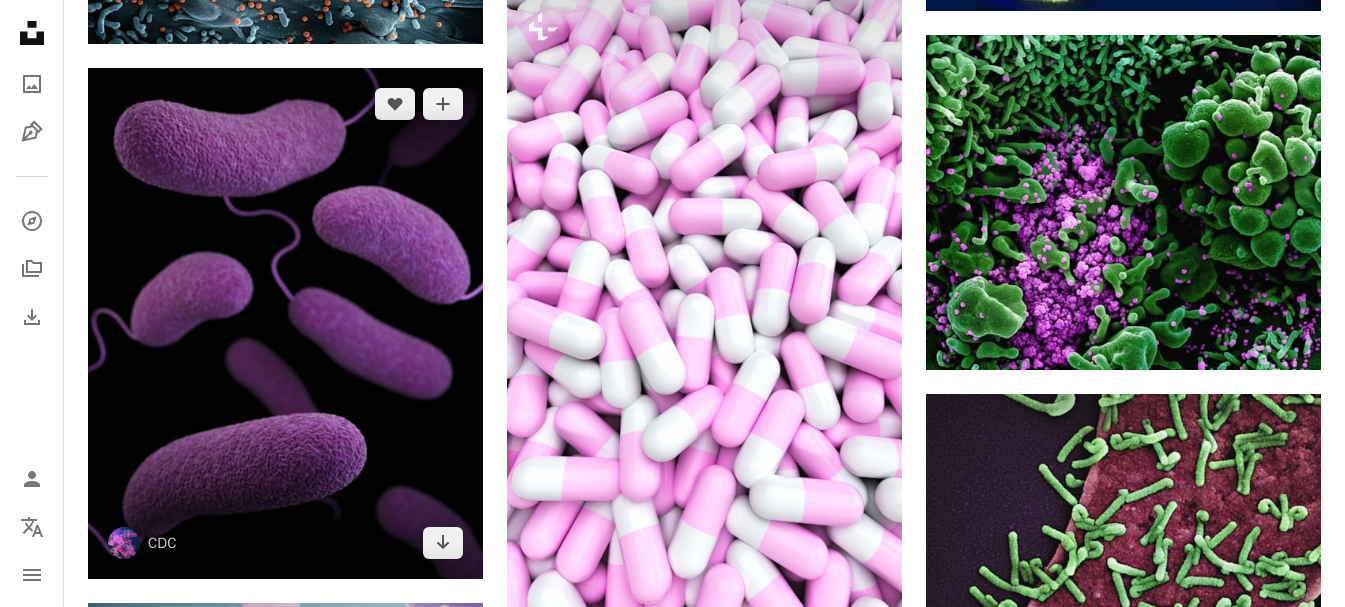 click at bounding box center (285, 323) 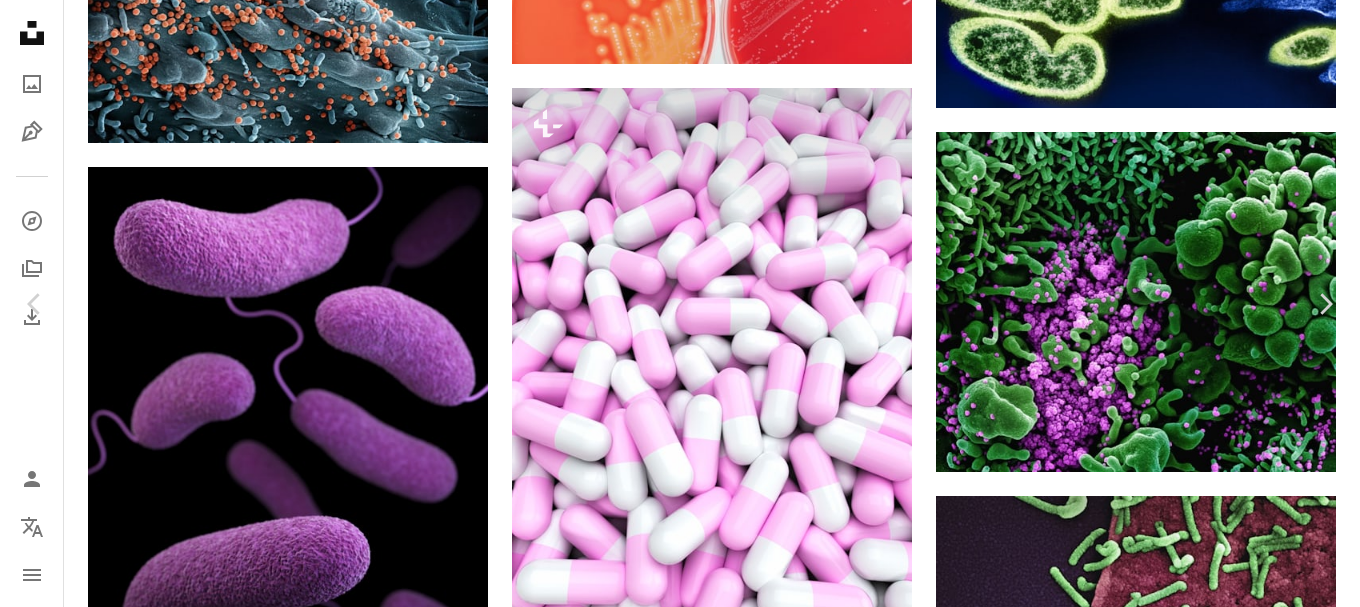 click on "Baixar gratuitamente" at bounding box center [1140, 4206] 